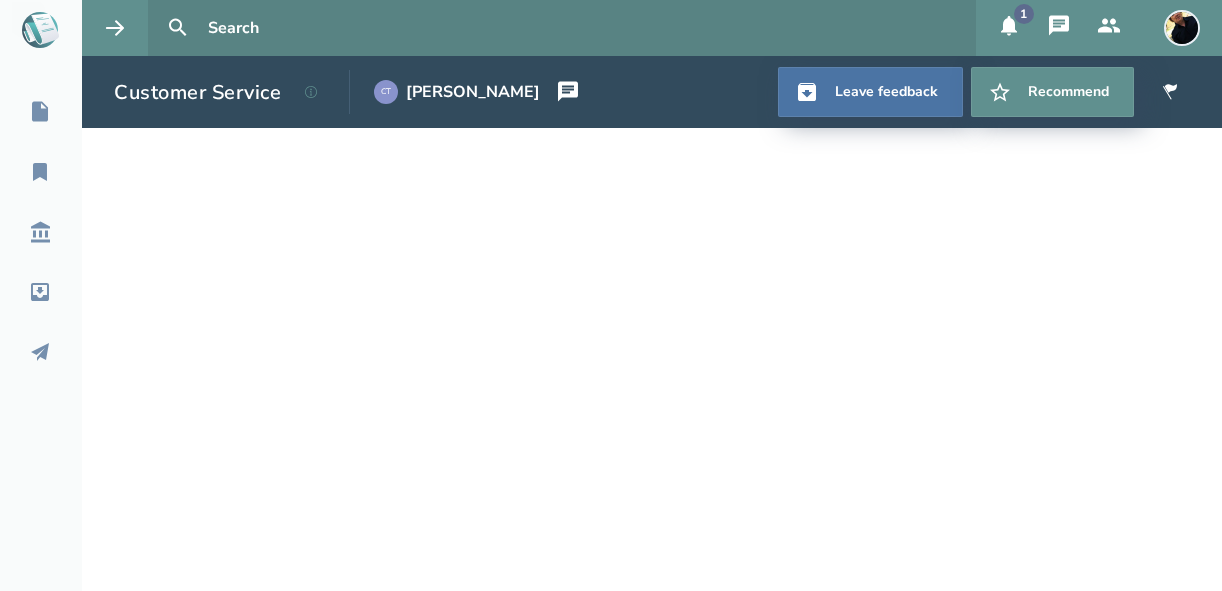 scroll, scrollTop: 0, scrollLeft: 0, axis: both 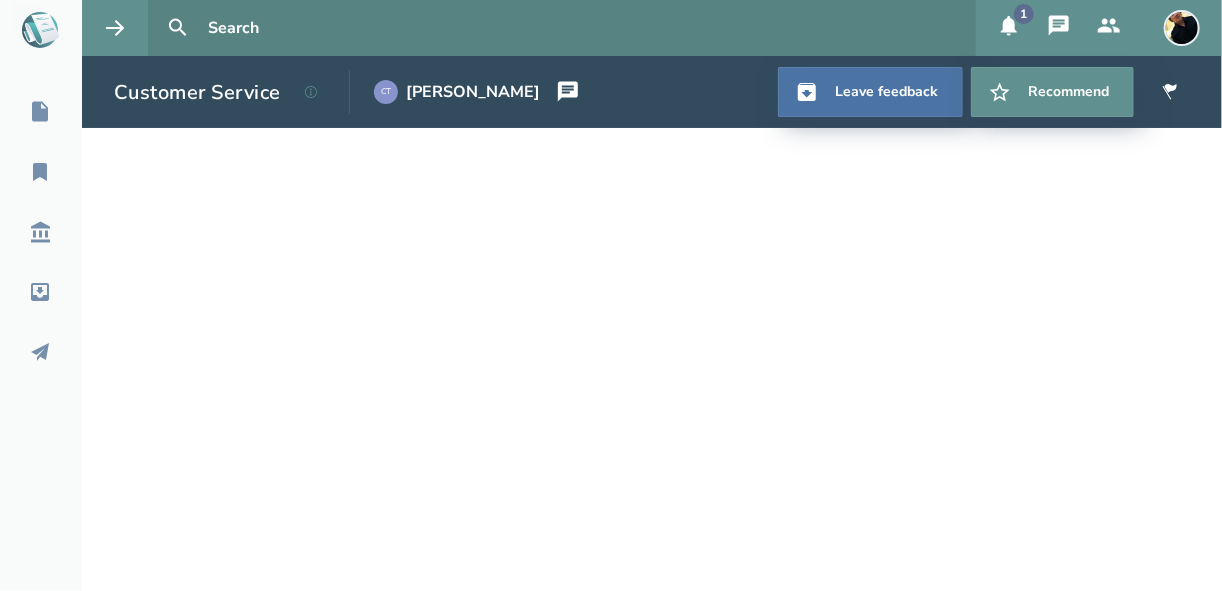 select on "1" 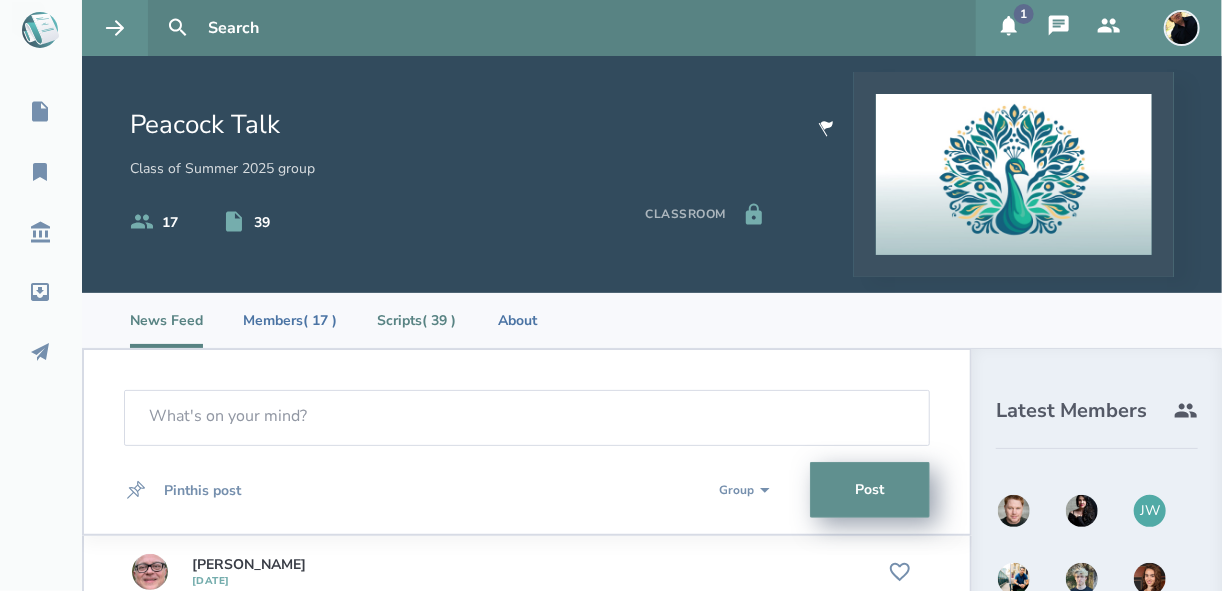 click on "Scripts  ( 39 )" at bounding box center (416, 320) 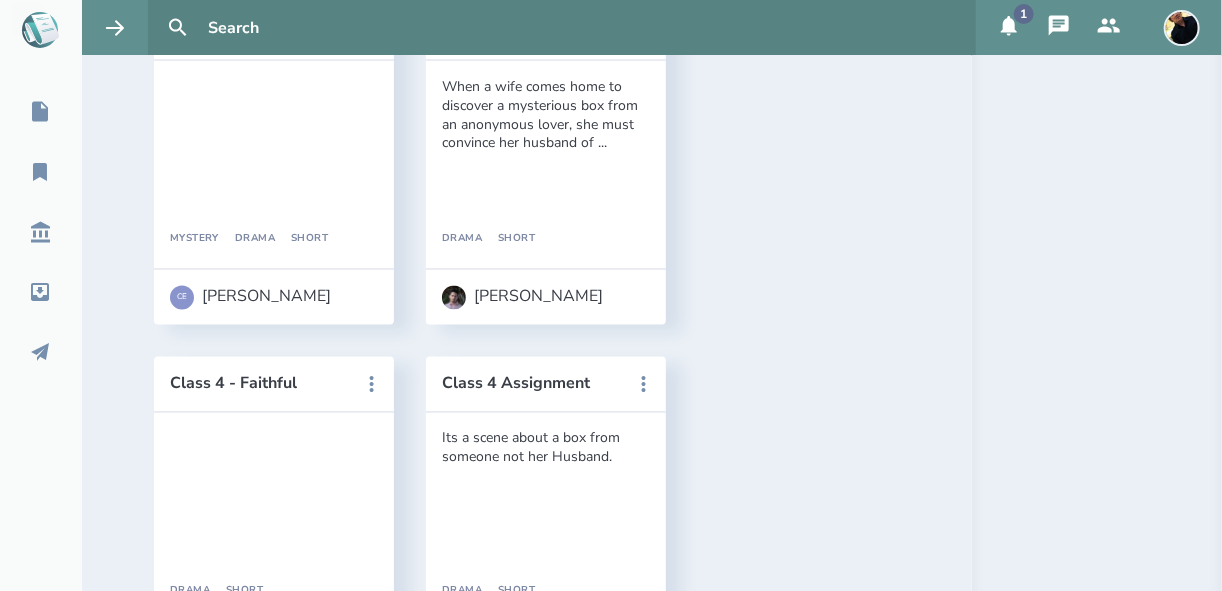 scroll, scrollTop: 1520, scrollLeft: 0, axis: vertical 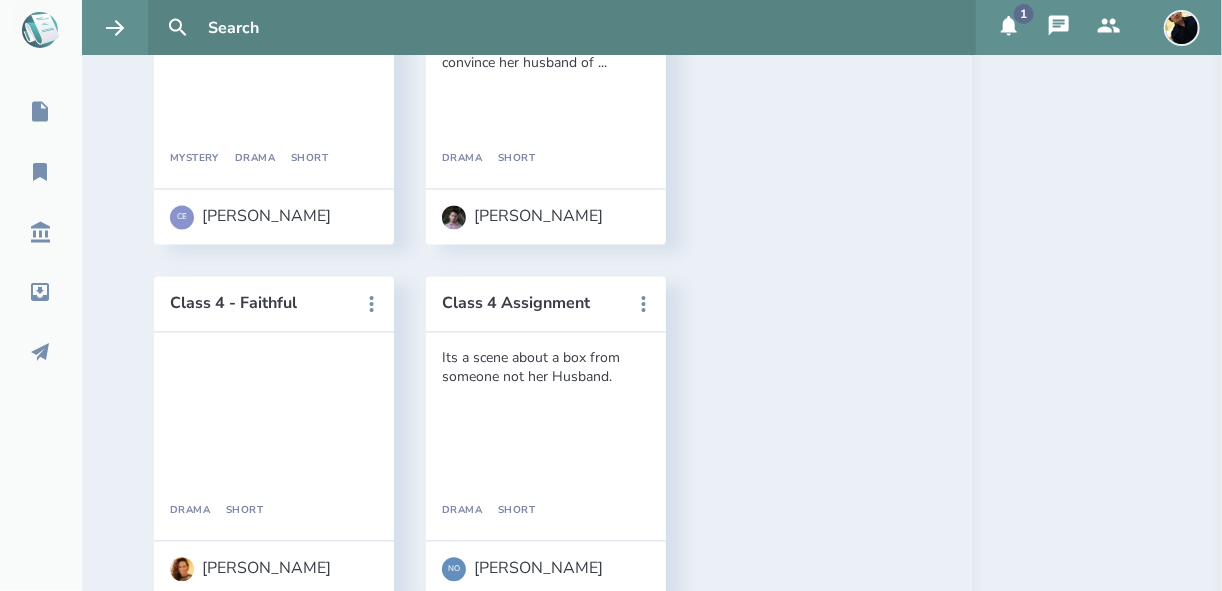 click on "Customer Service" at bounding box center (260, 1008) 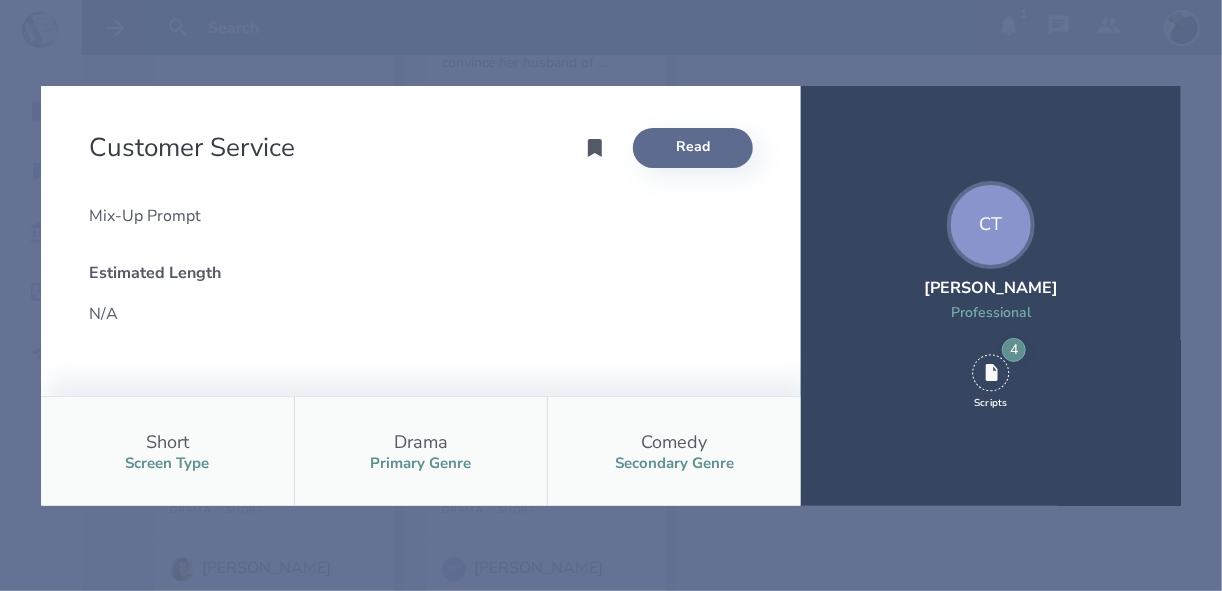 click on "Read" at bounding box center (693, 148) 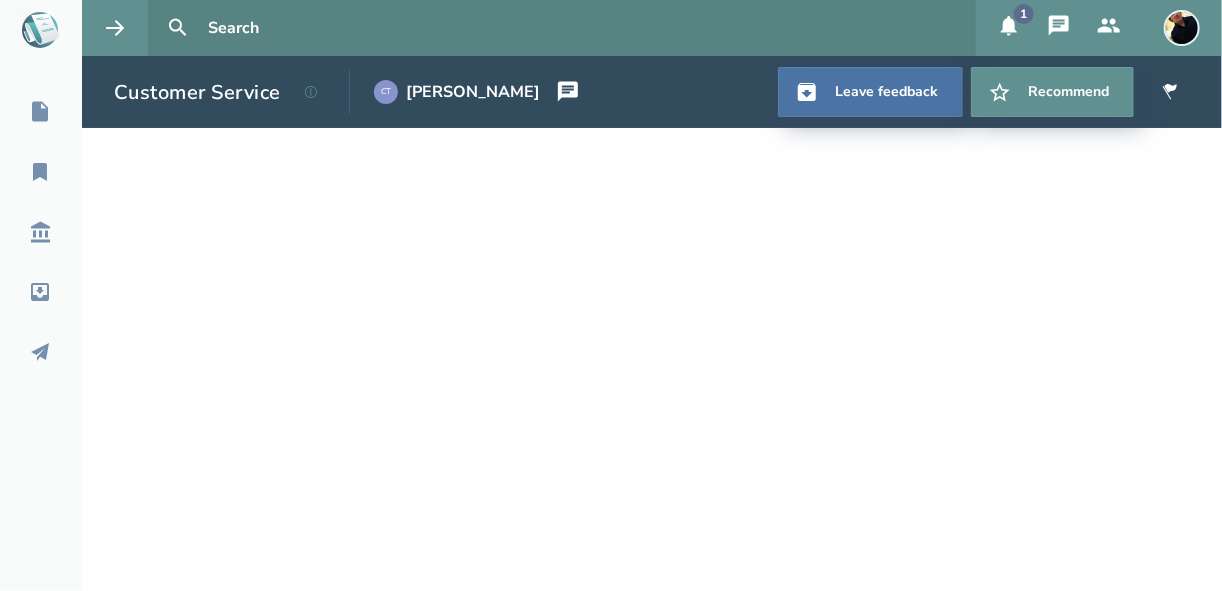 select on "1" 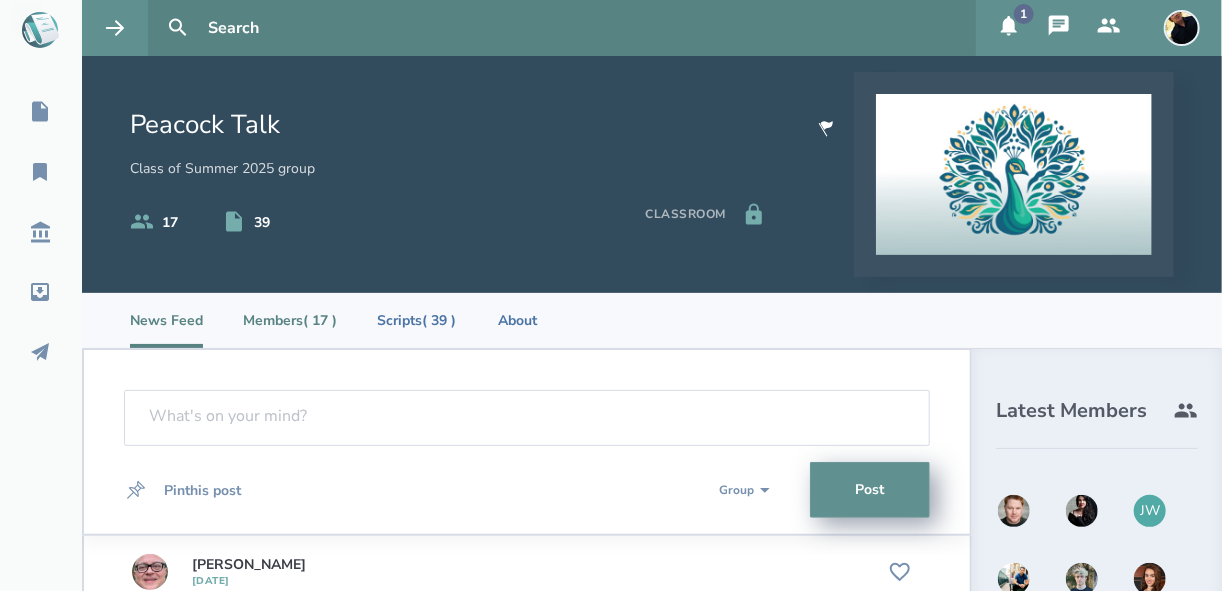 click on "Members  ( 17 )" at bounding box center (290, 320) 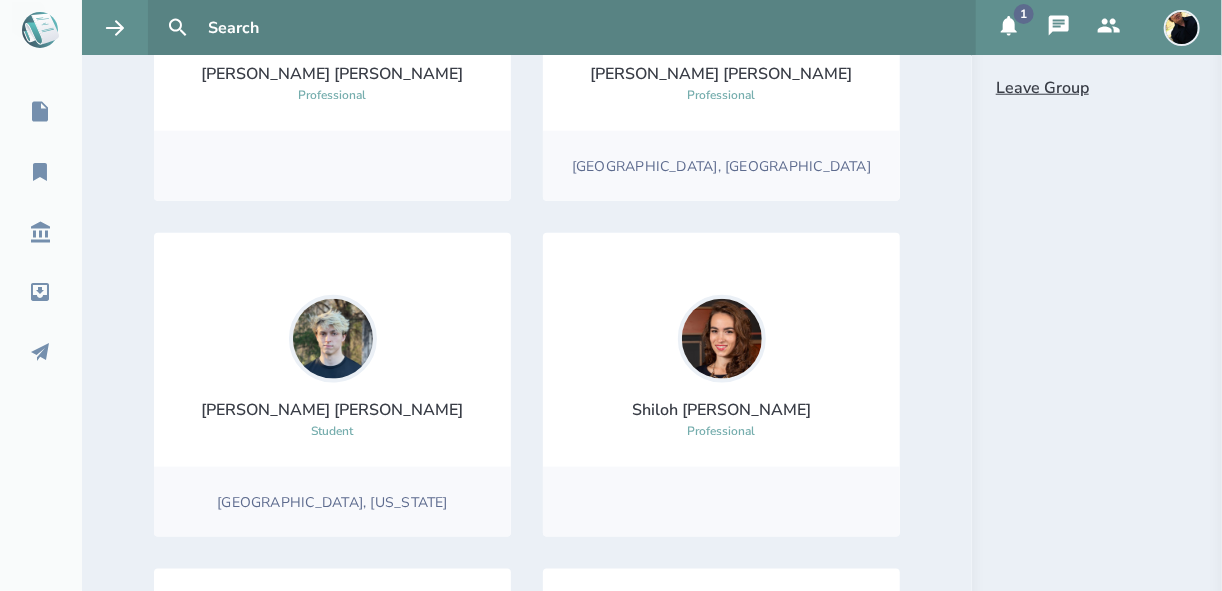 scroll, scrollTop: 800, scrollLeft: 0, axis: vertical 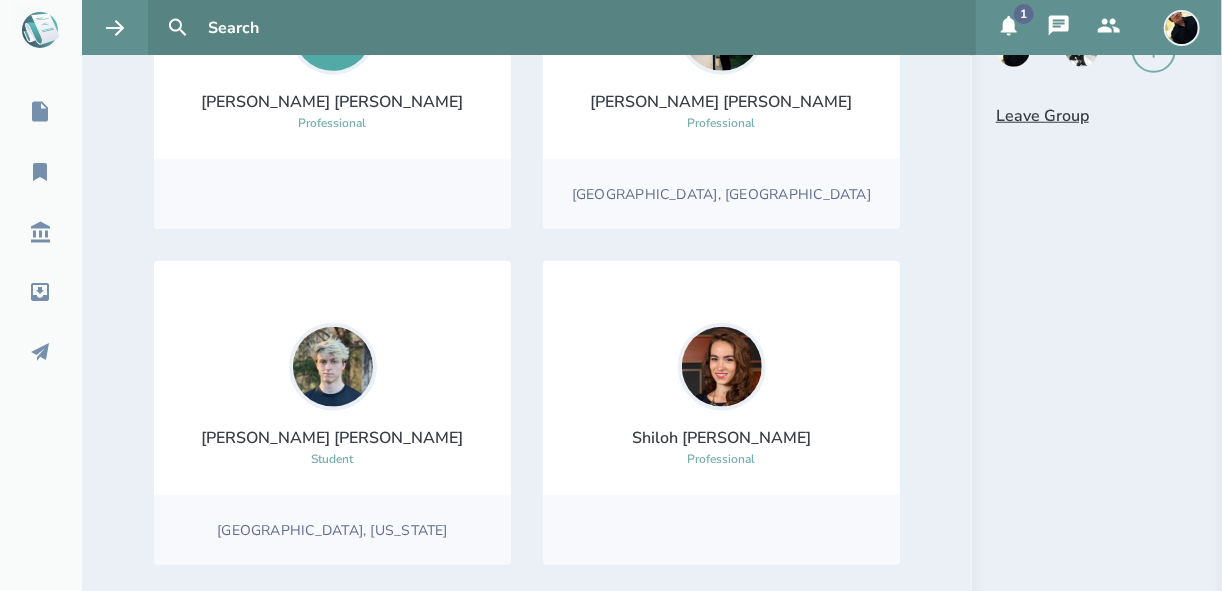 click on "[PERSON_NAME]" at bounding box center (333, 774) 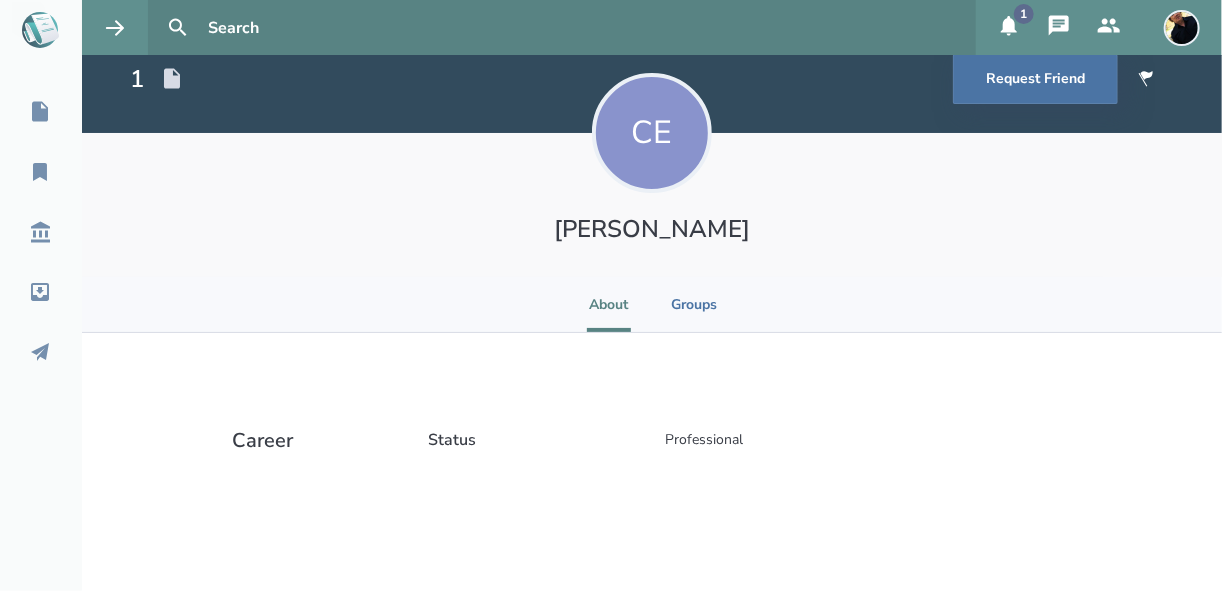 scroll, scrollTop: 0, scrollLeft: 0, axis: both 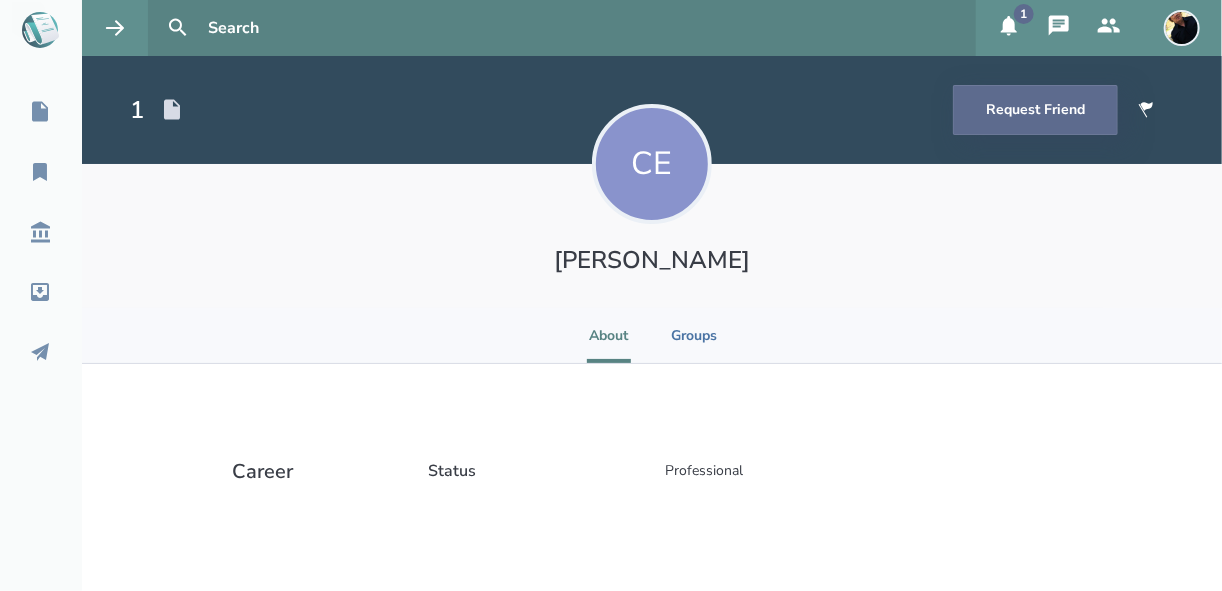 click on "Request Friend" at bounding box center [1035, 110] 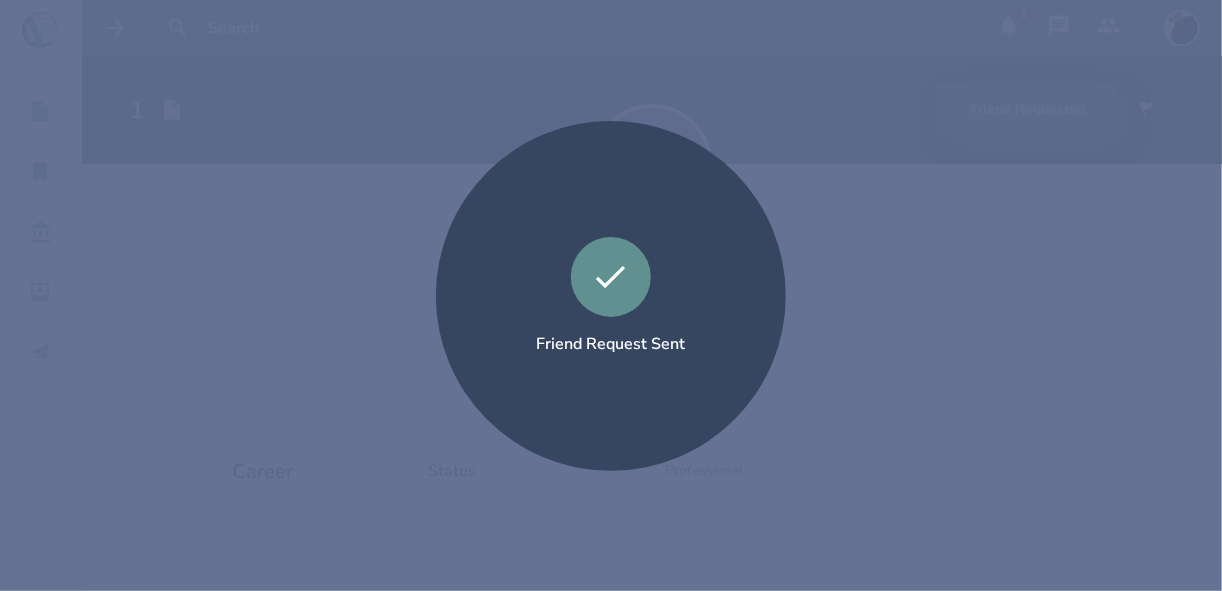 select on "1" 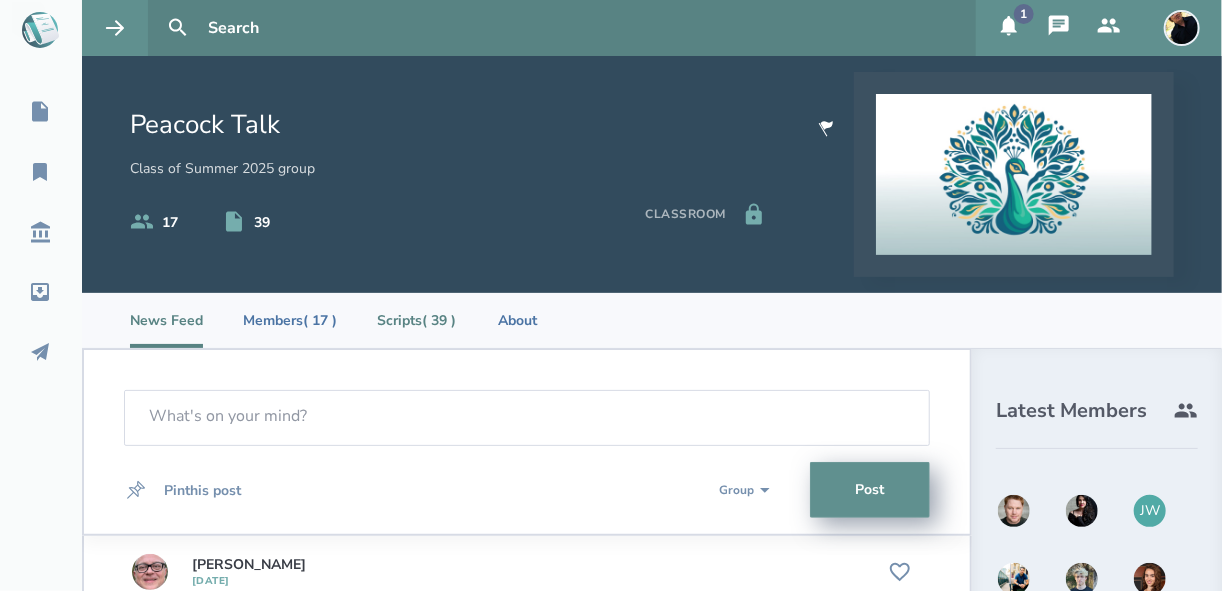 click on "Scripts  ( 39 )" at bounding box center [416, 320] 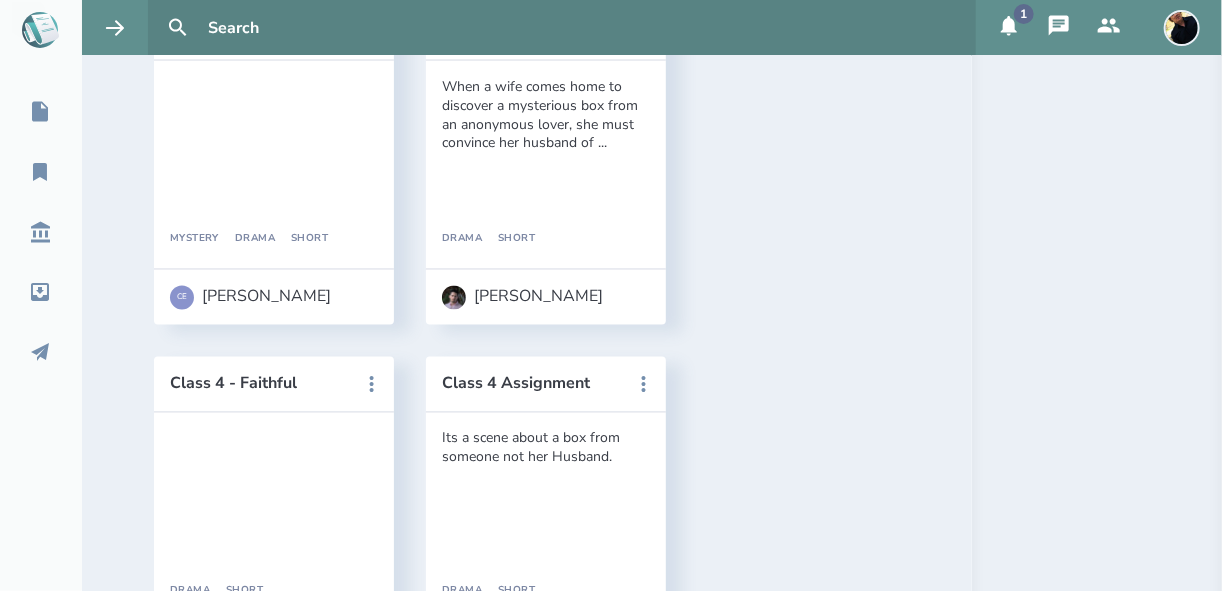 scroll, scrollTop: 1600, scrollLeft: 0, axis: vertical 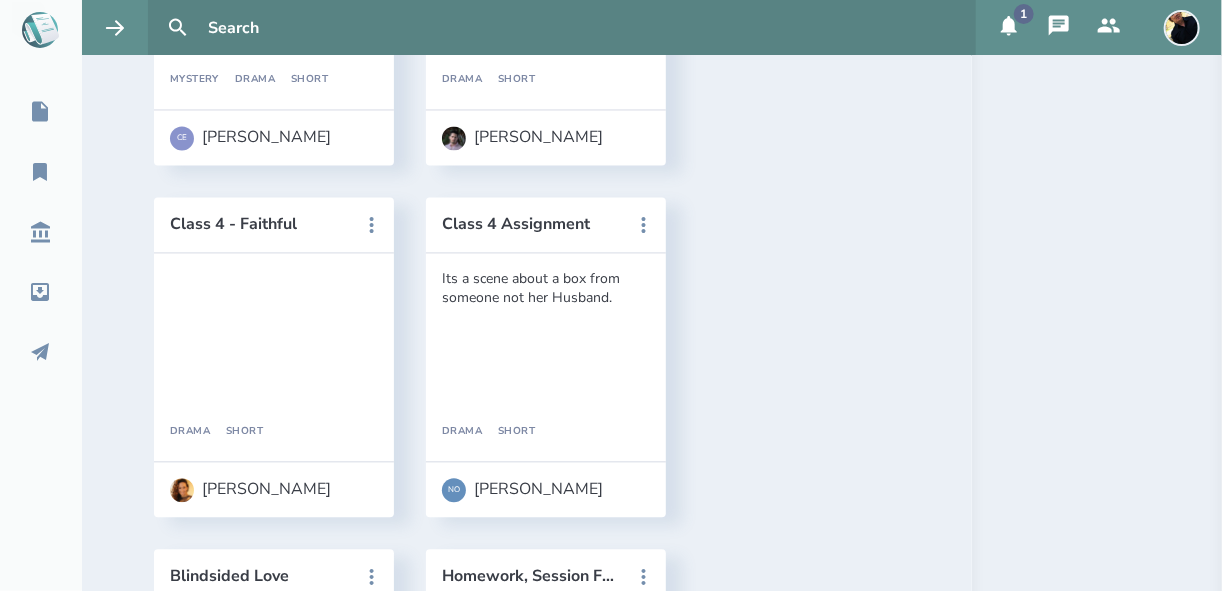 click on "Customer Service" at bounding box center (260, 928) 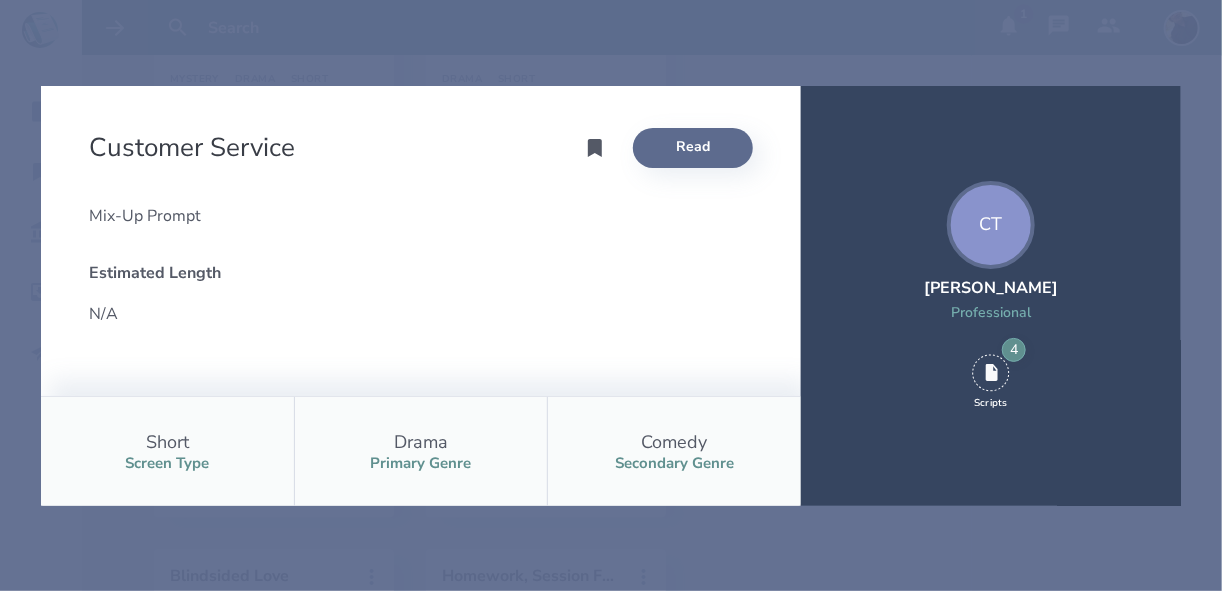 click on "Read" at bounding box center (693, 148) 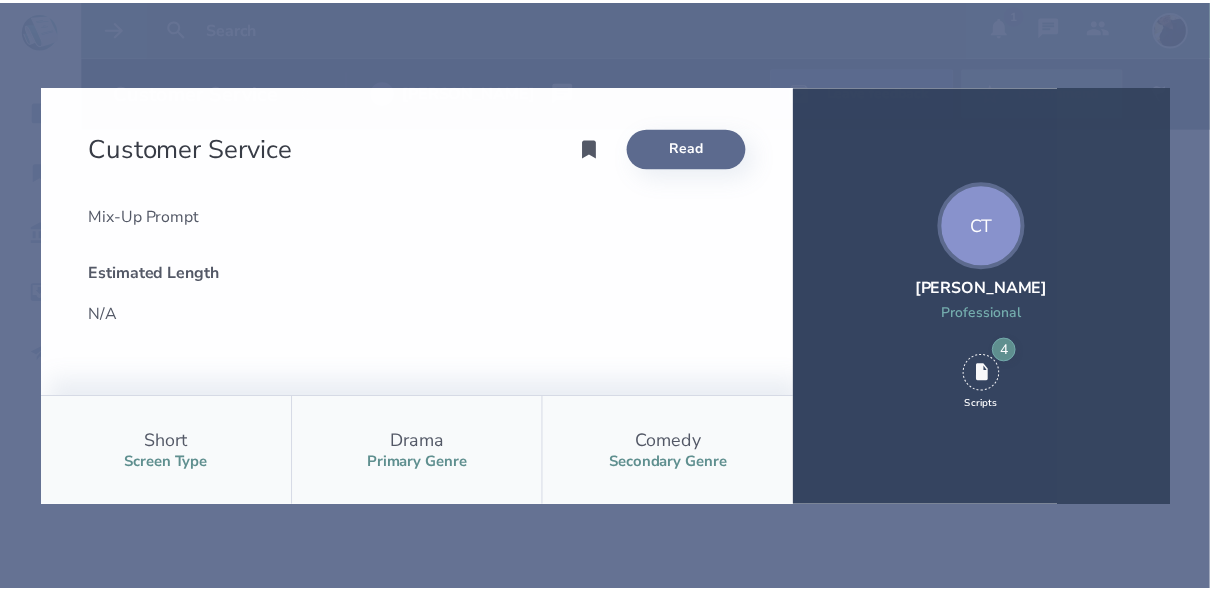 scroll, scrollTop: 0, scrollLeft: 0, axis: both 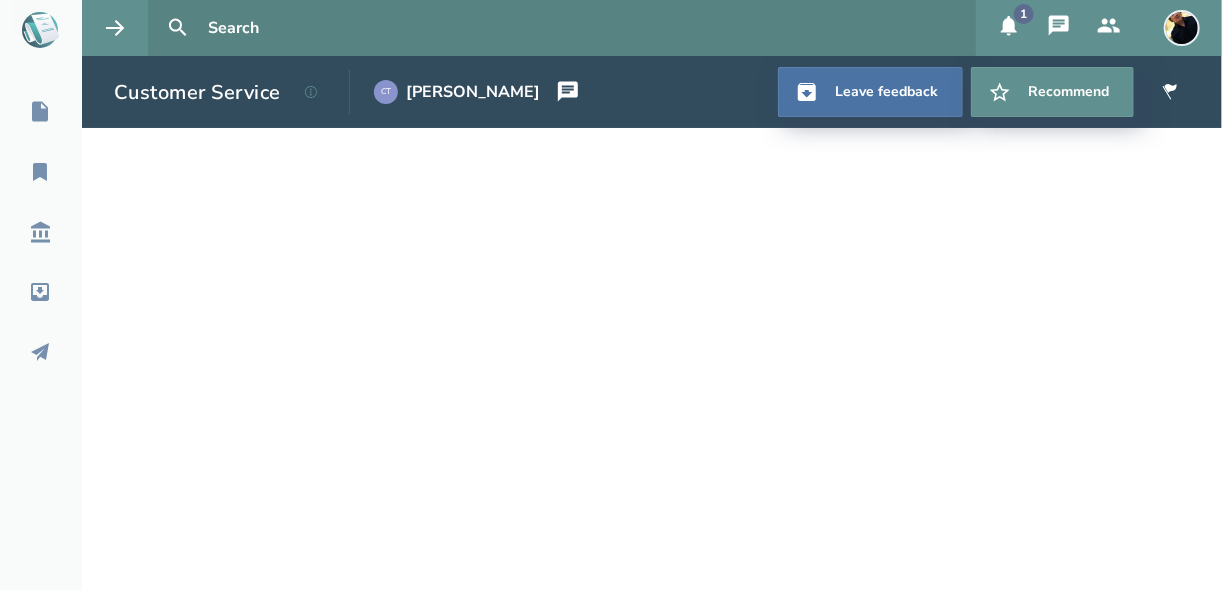 click at bounding box center (1182, 28) 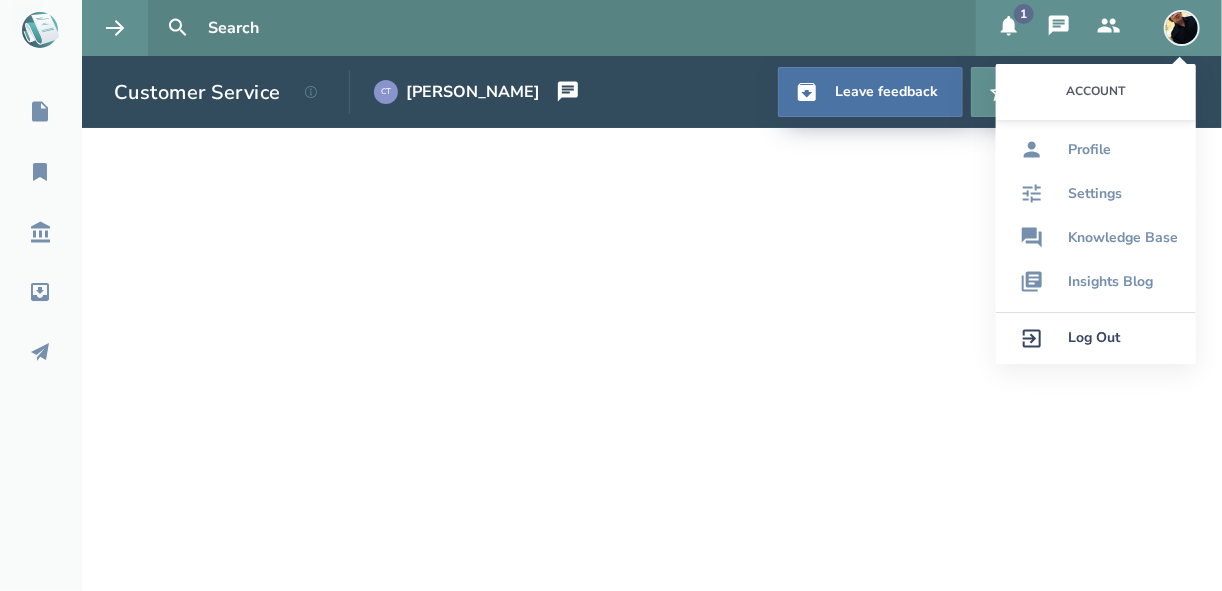 click on "Log Out" at bounding box center (1094, 338) 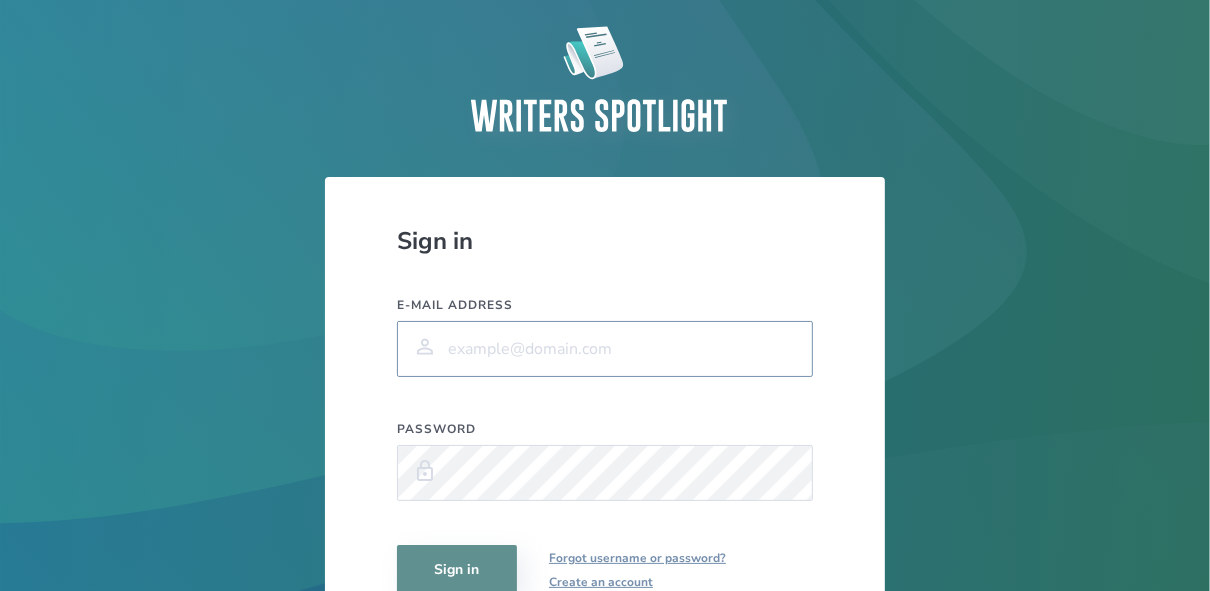 type on "[EMAIL_ADDRESS][DOMAIN_NAME]" 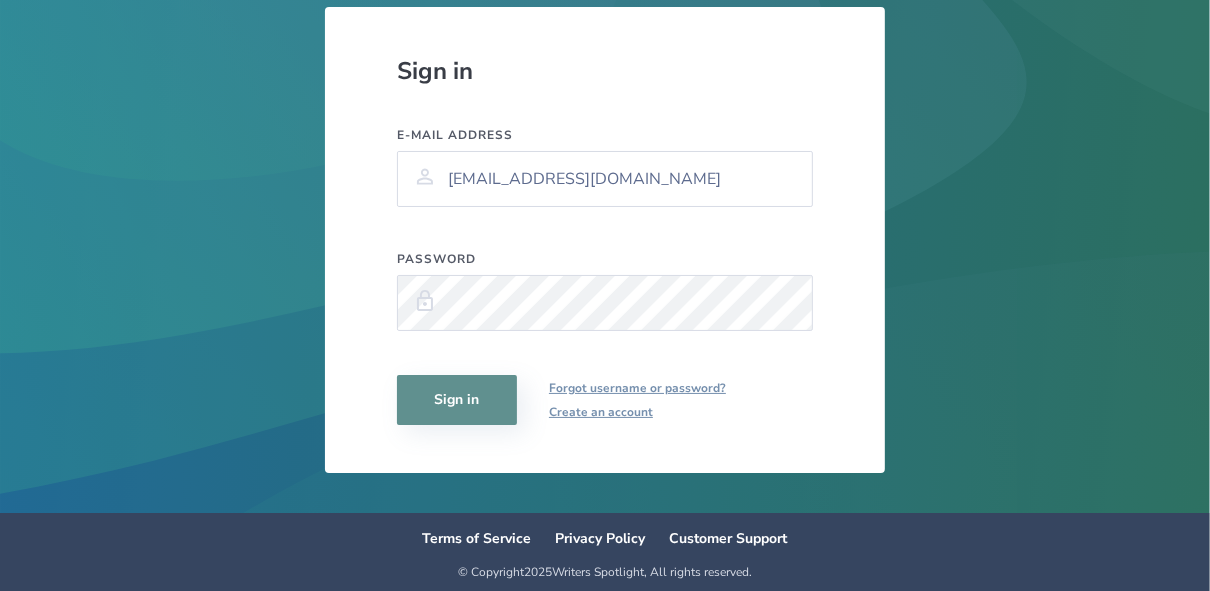 scroll, scrollTop: 175, scrollLeft: 0, axis: vertical 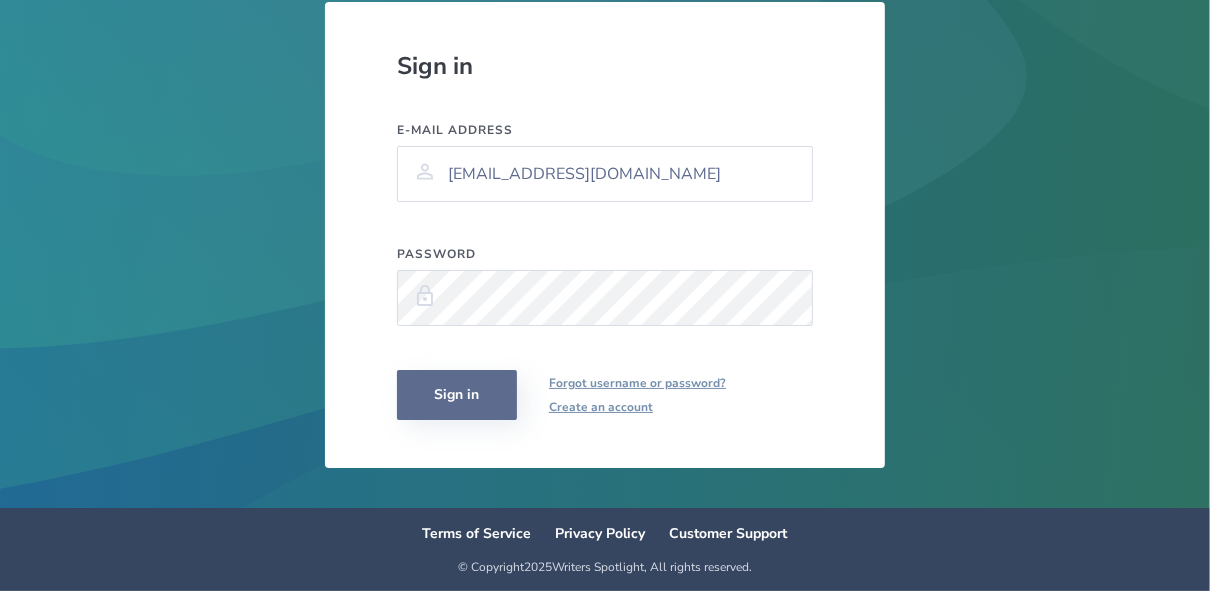 click on "Sign in" at bounding box center [457, 395] 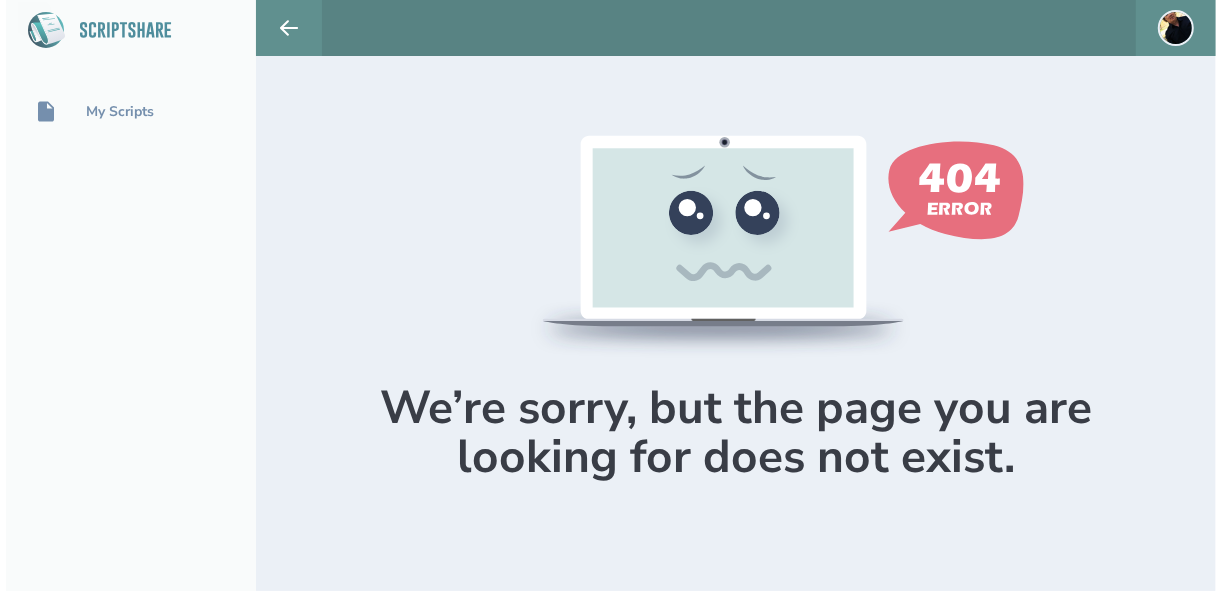 scroll, scrollTop: 0, scrollLeft: 0, axis: both 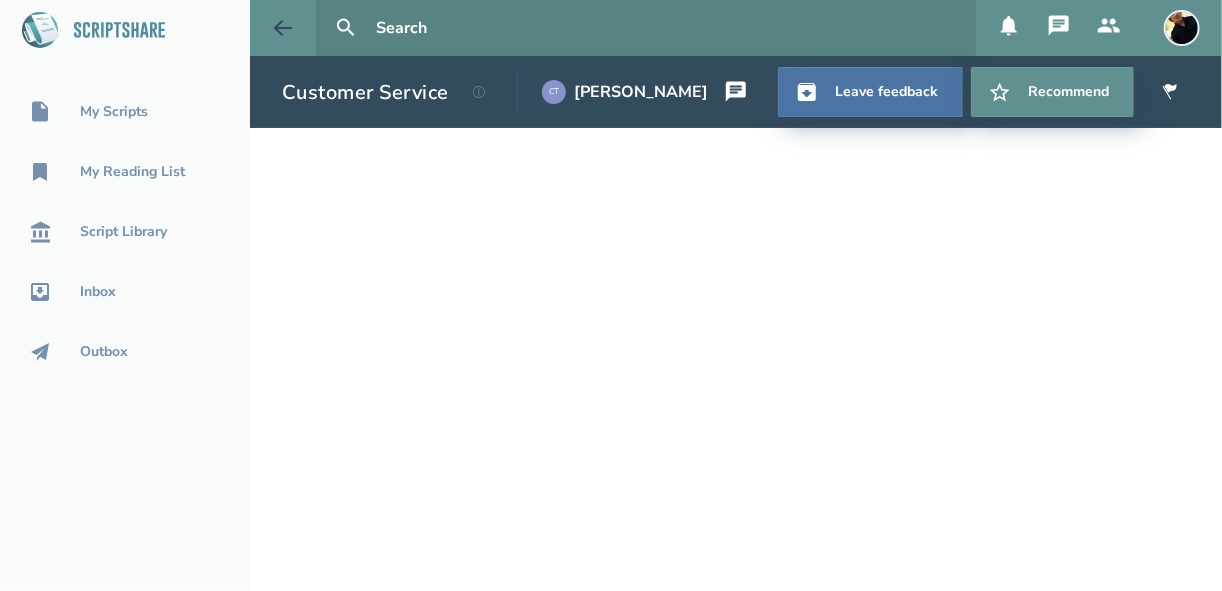 click at bounding box center (283, 28) 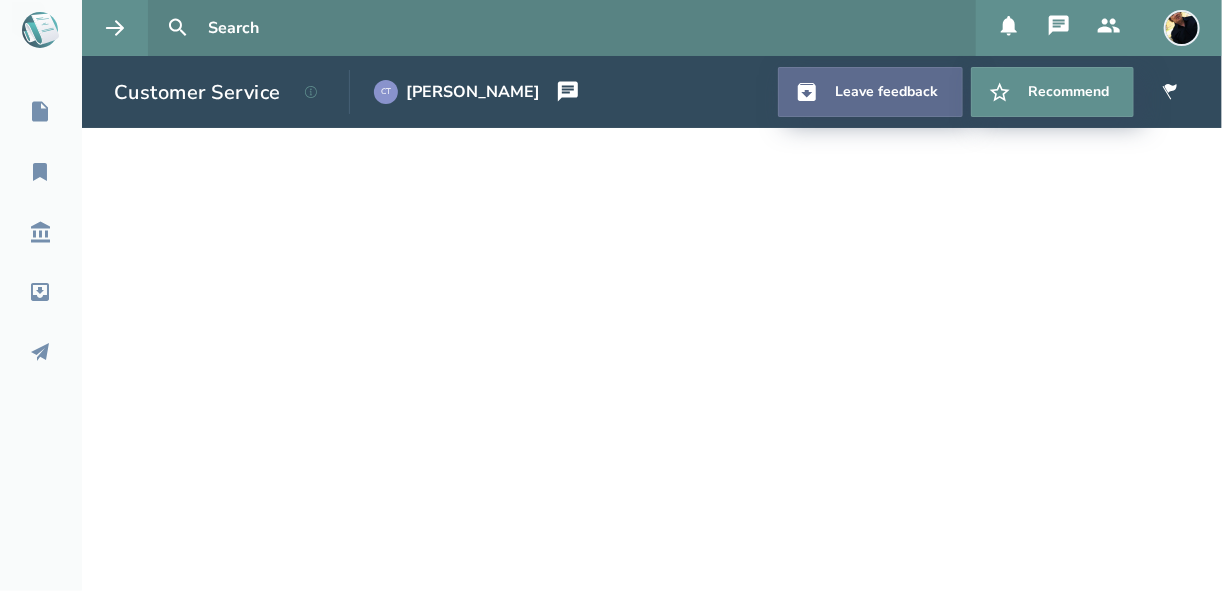 click on "Leave feedback" at bounding box center [870, 92] 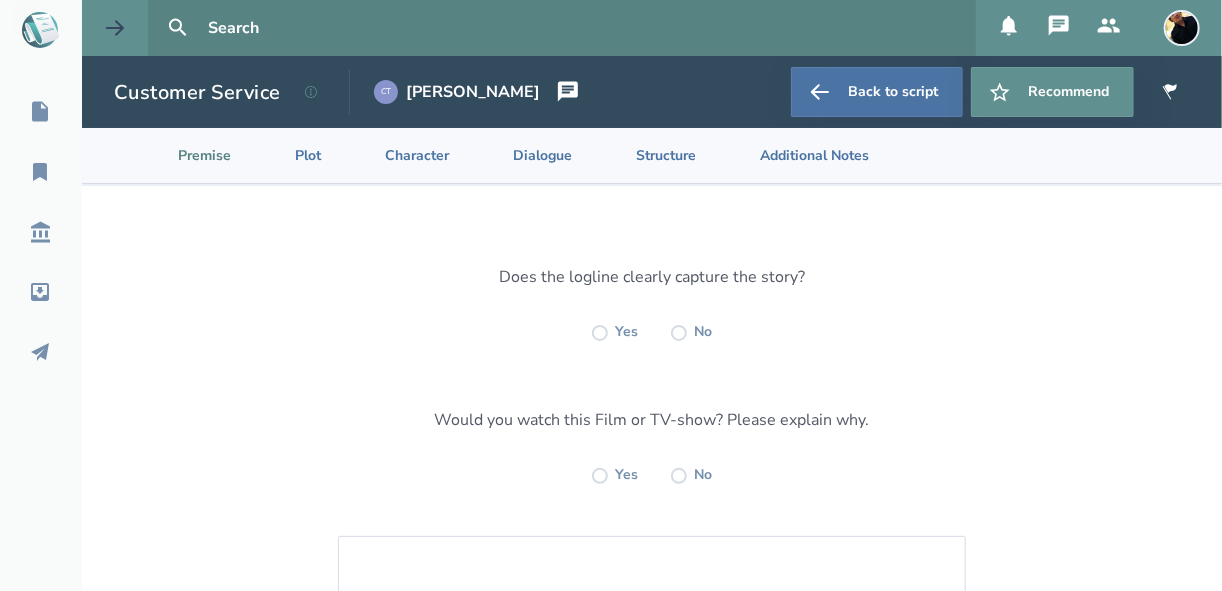 click 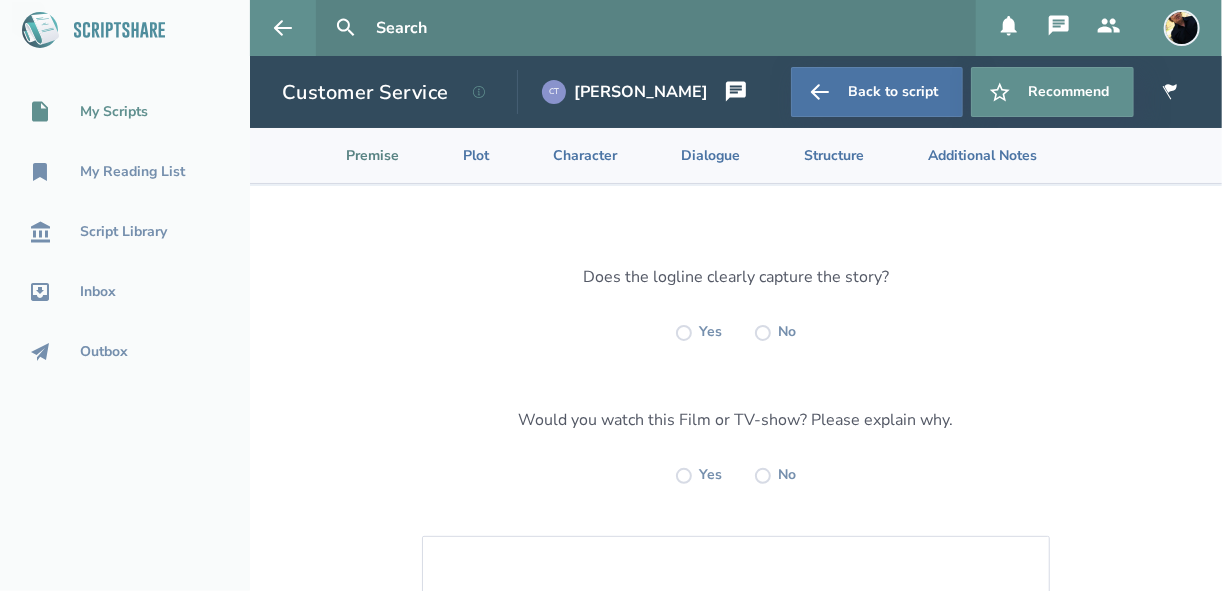 click on "My Scripts" at bounding box center [114, 112] 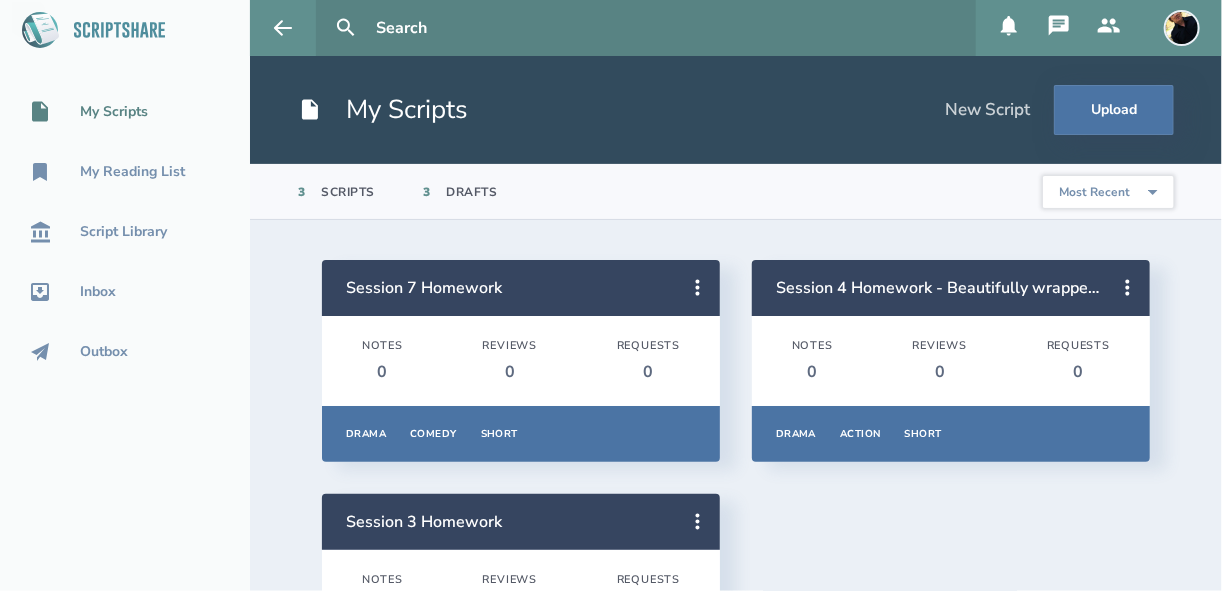 click 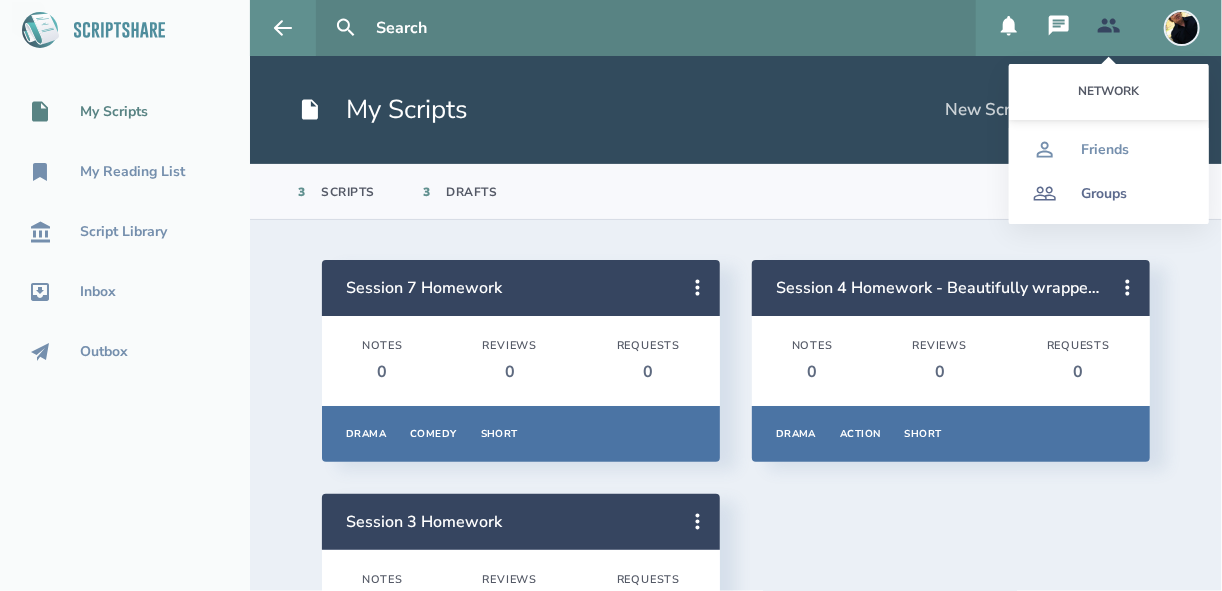 click on "Groups" at bounding box center [1104, 194] 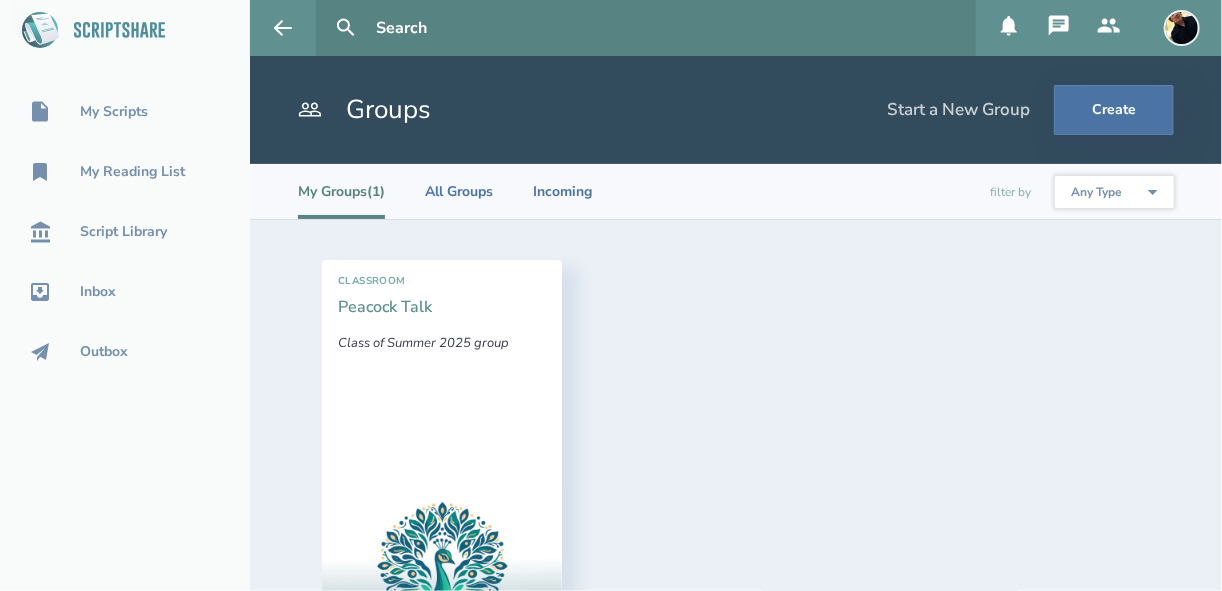 click on "Peacock Talk" at bounding box center [385, 307] 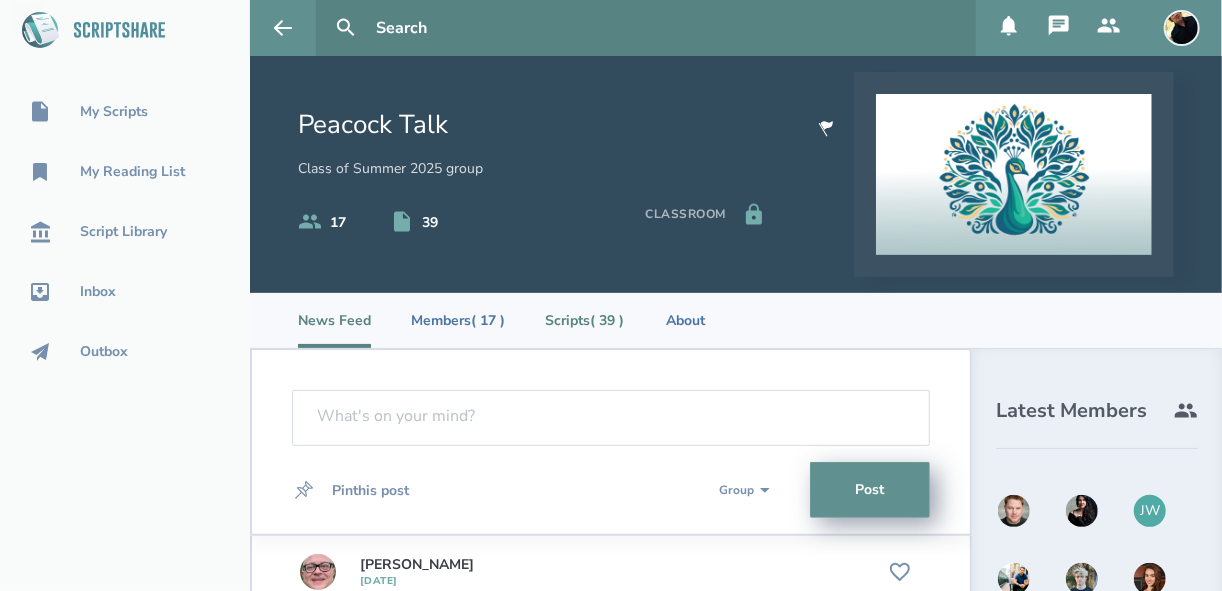 click on "Scripts  ( 39 )" at bounding box center [584, 320] 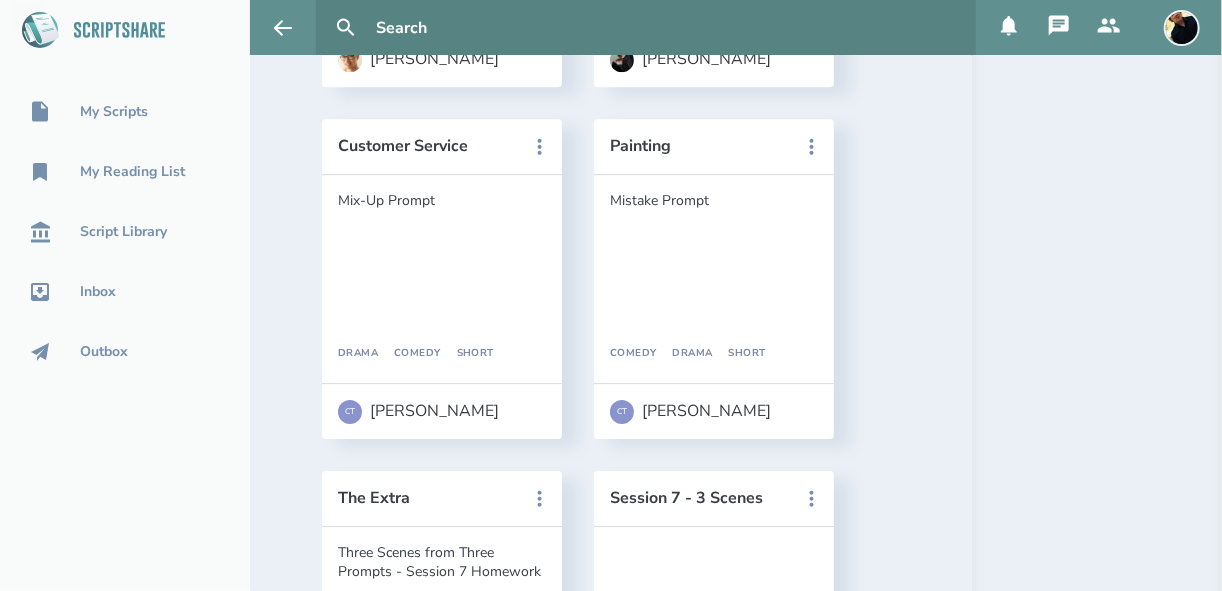 scroll, scrollTop: 2400, scrollLeft: 0, axis: vertical 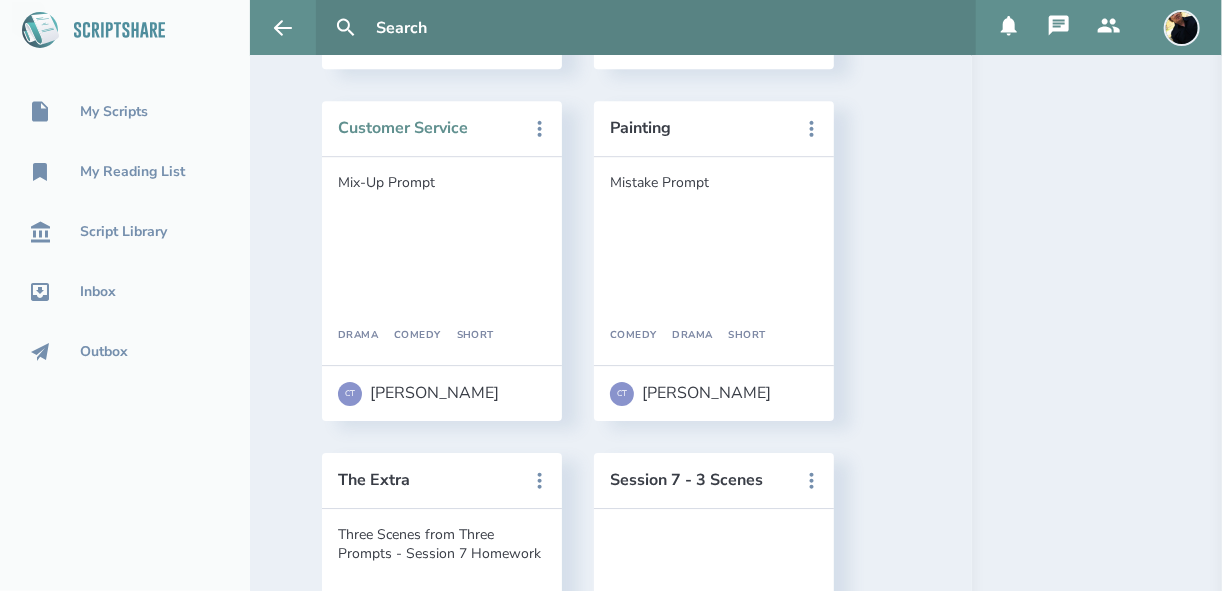 click on "Customer Service" at bounding box center (428, 128) 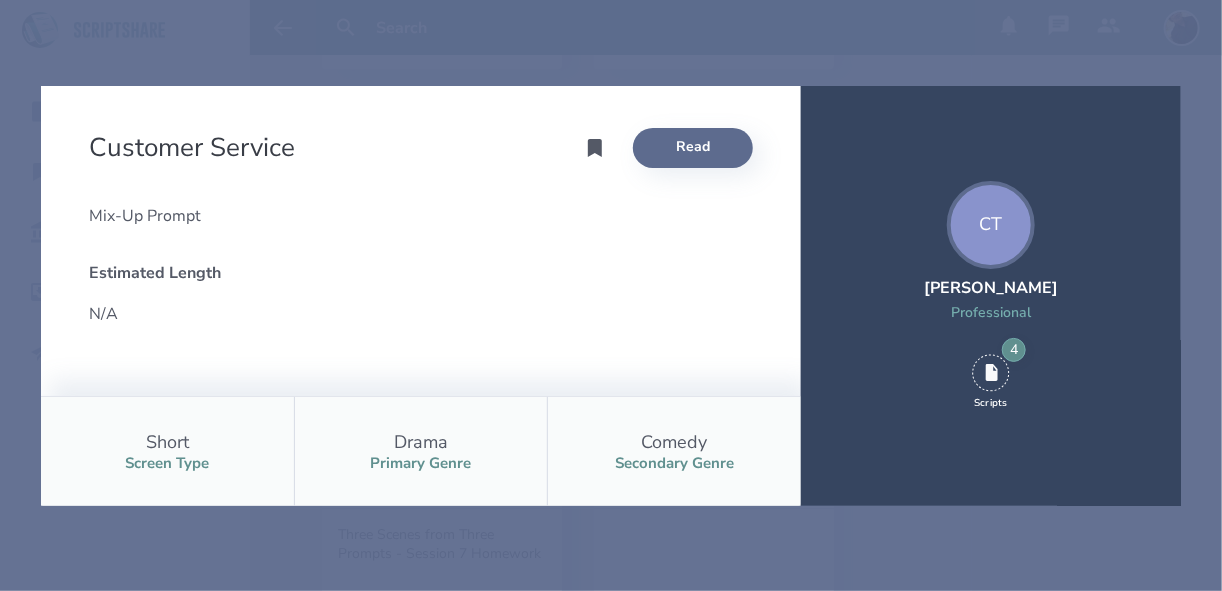 click on "Read" at bounding box center [693, 148] 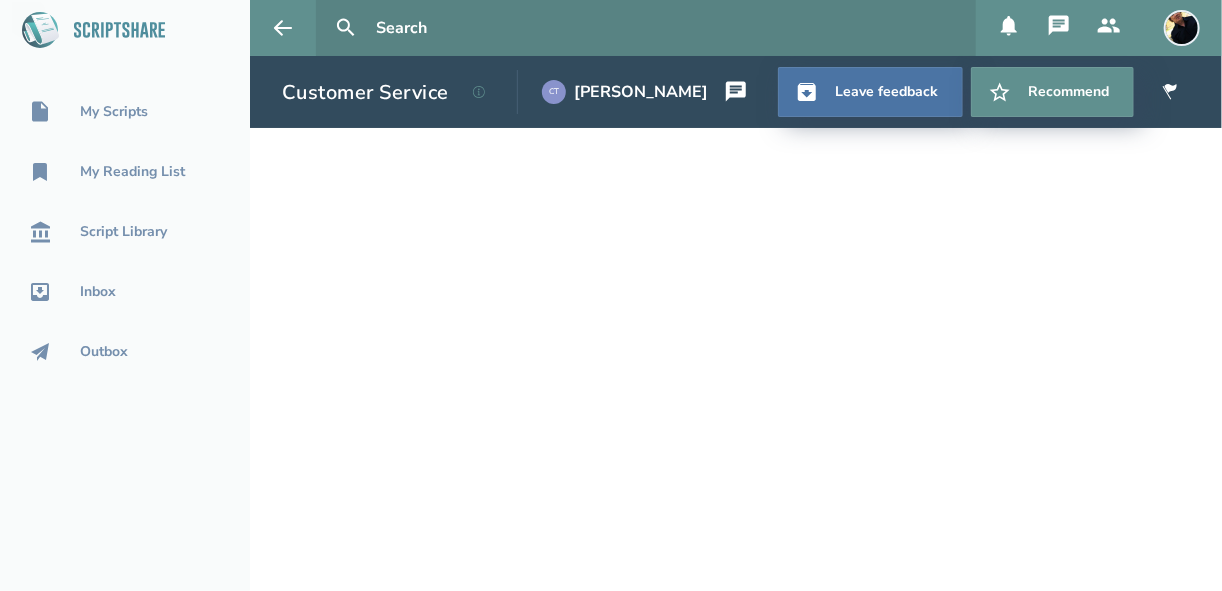 select on "1" 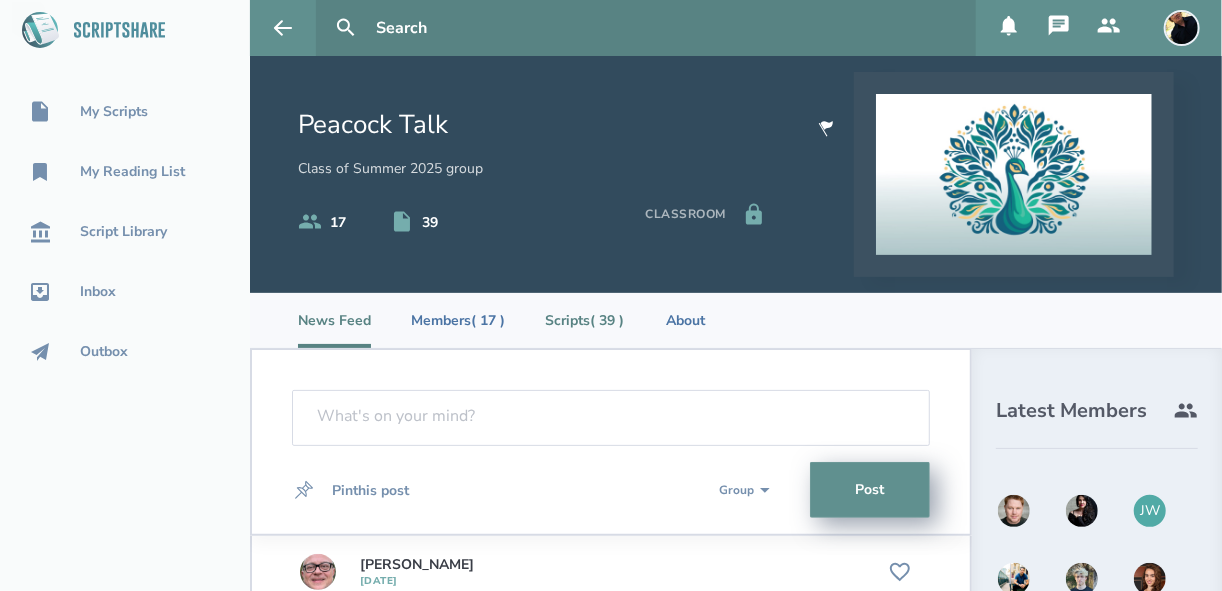 click on "Scripts  ( 39 )" at bounding box center (584, 320) 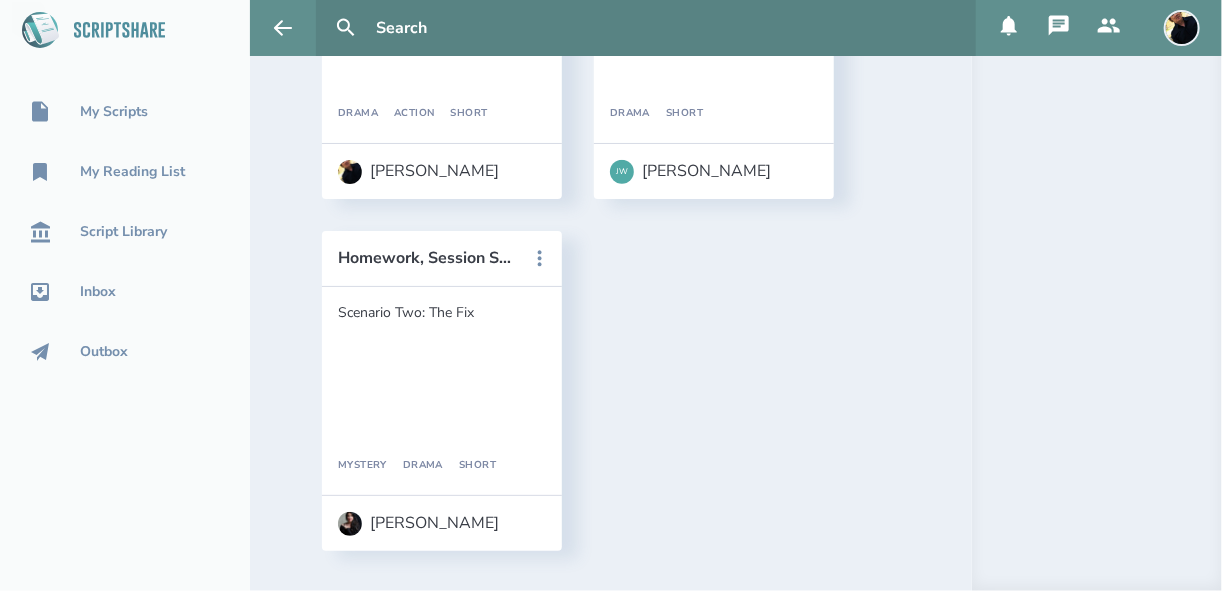 scroll, scrollTop: 6766, scrollLeft: 0, axis: vertical 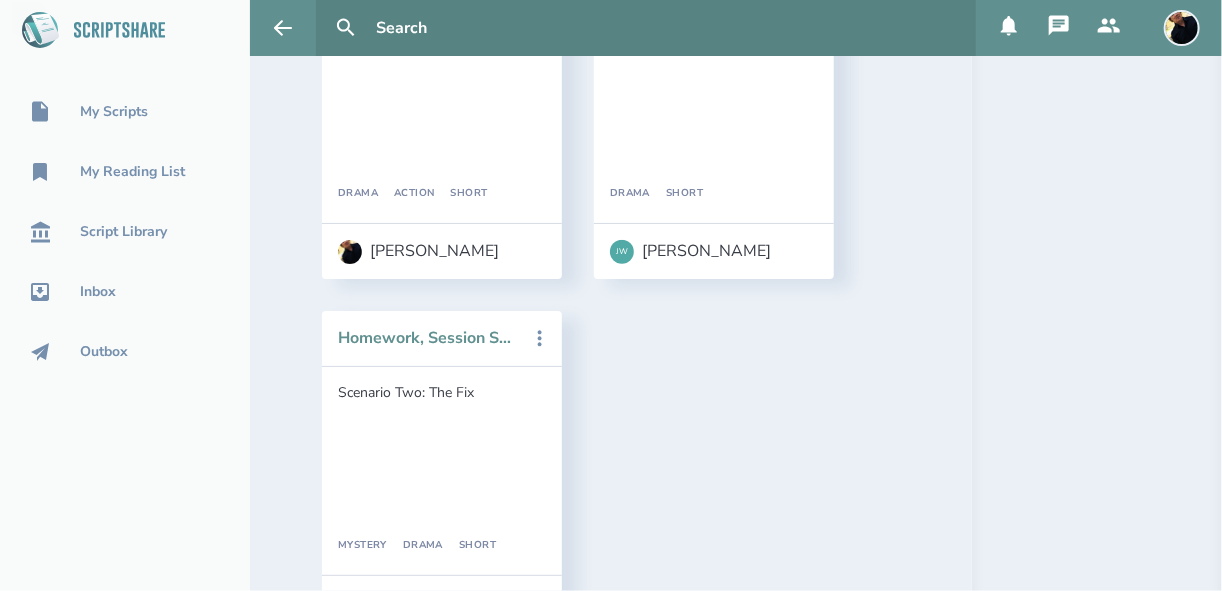 click on "Homework, Session Seven: "Switch/Board"" at bounding box center [428, 338] 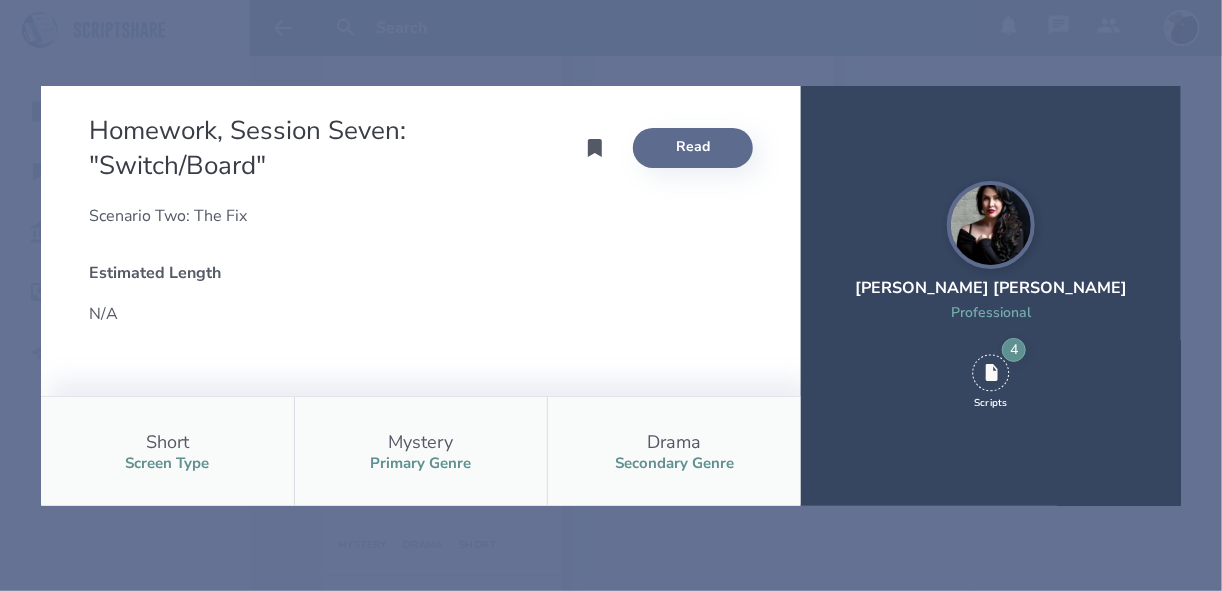 click on "Read" at bounding box center (693, 148) 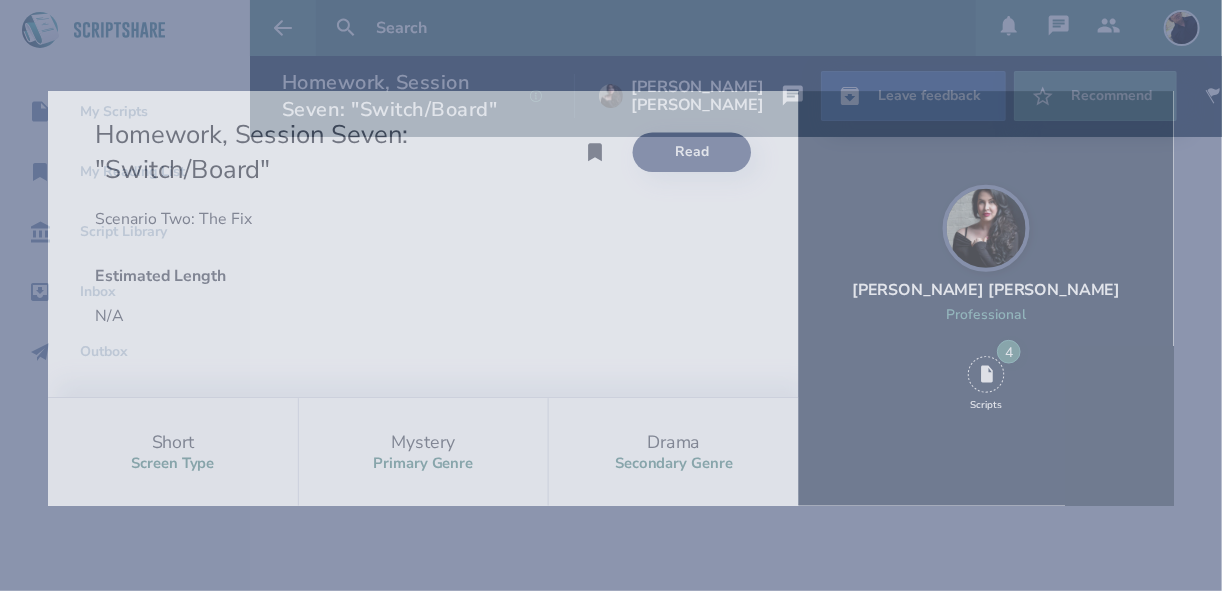 scroll, scrollTop: 0, scrollLeft: 0, axis: both 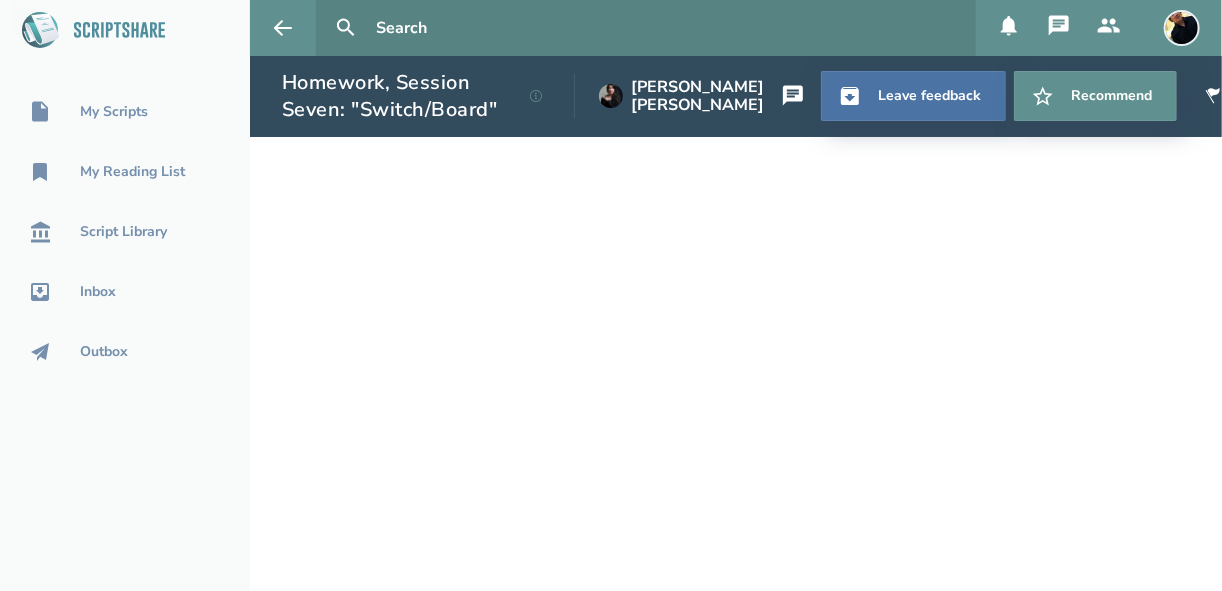 select on "1" 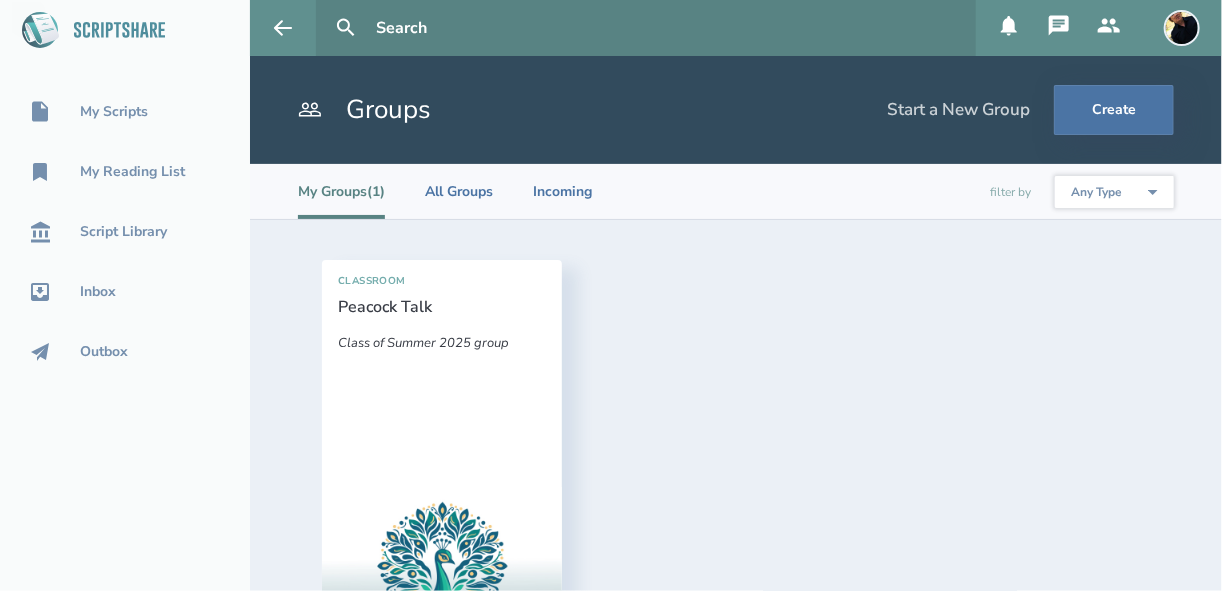 click 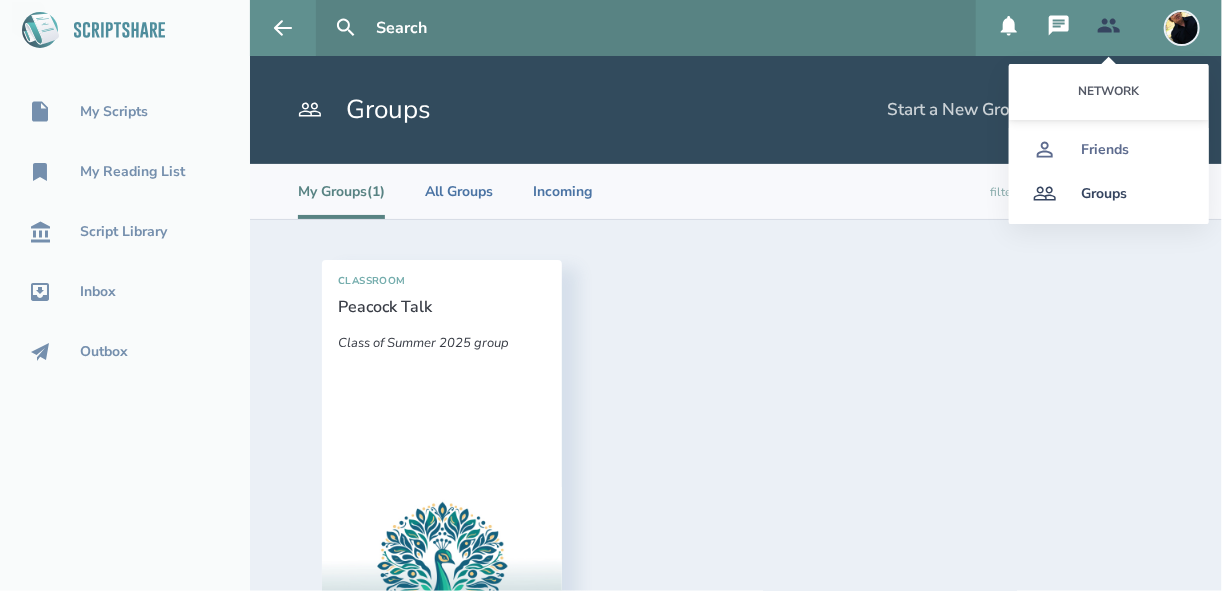 click on "Friends" at bounding box center [1105, 150] 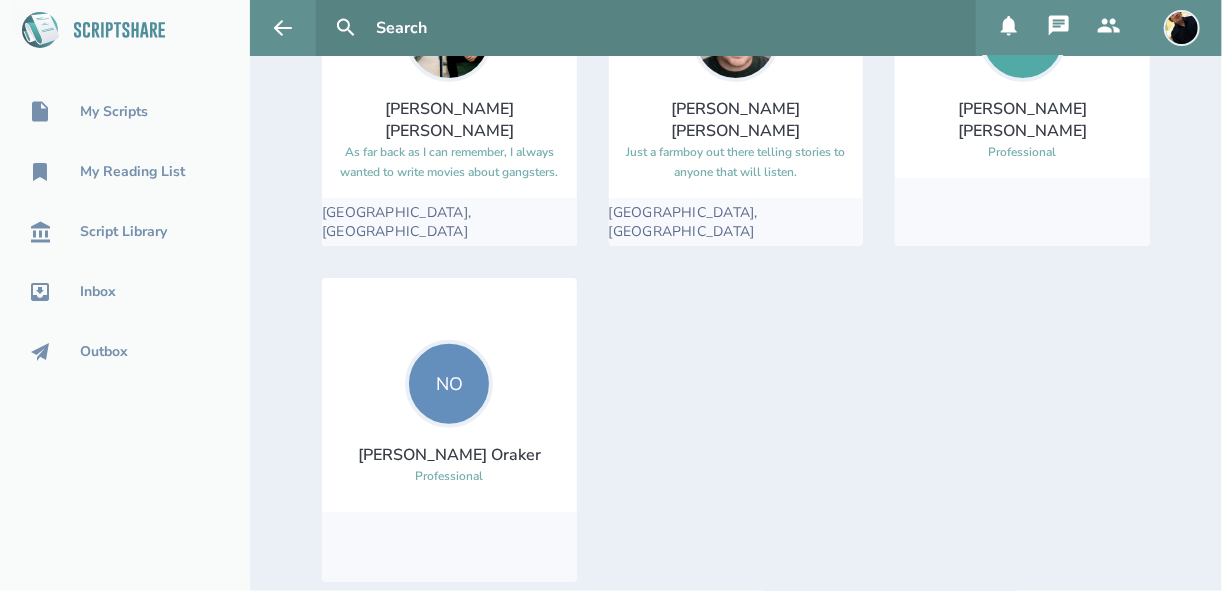 scroll, scrollTop: 320, scrollLeft: 0, axis: vertical 